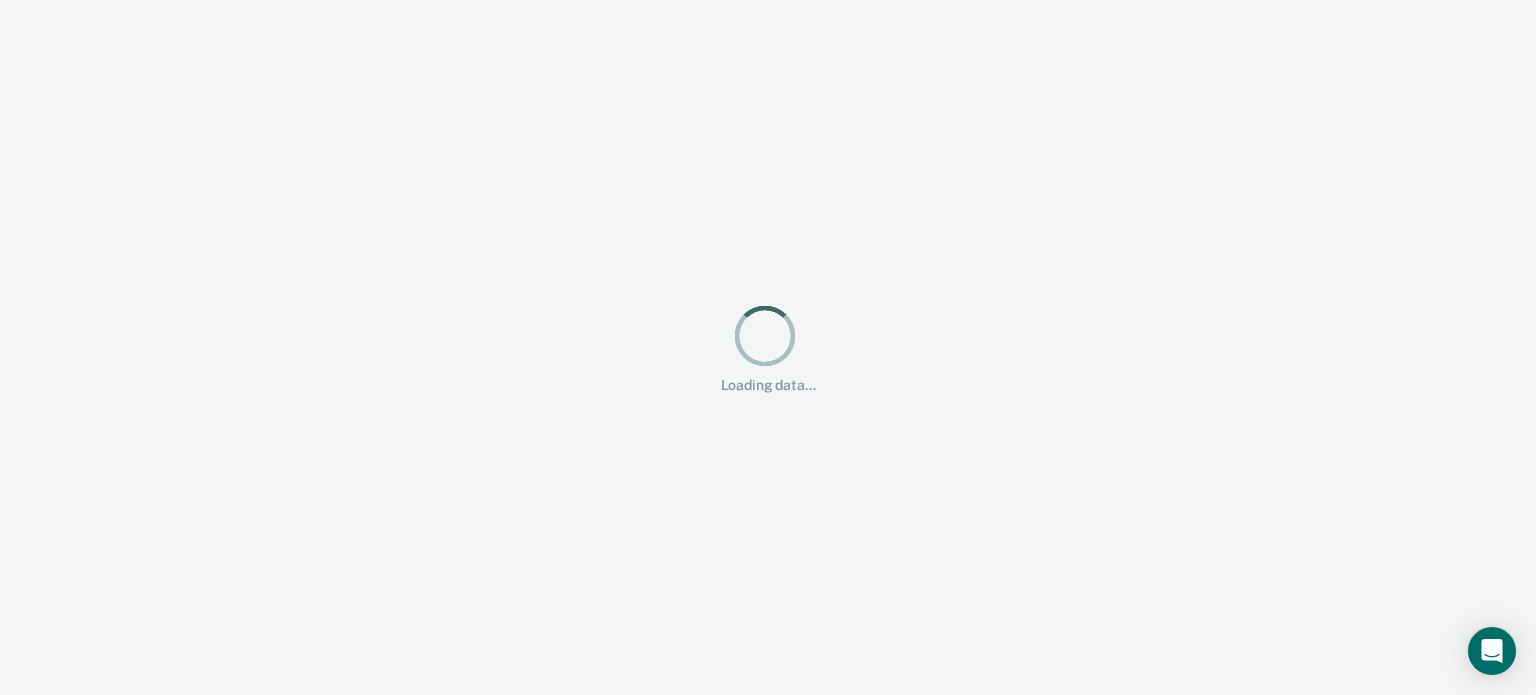 scroll, scrollTop: 0, scrollLeft: 0, axis: both 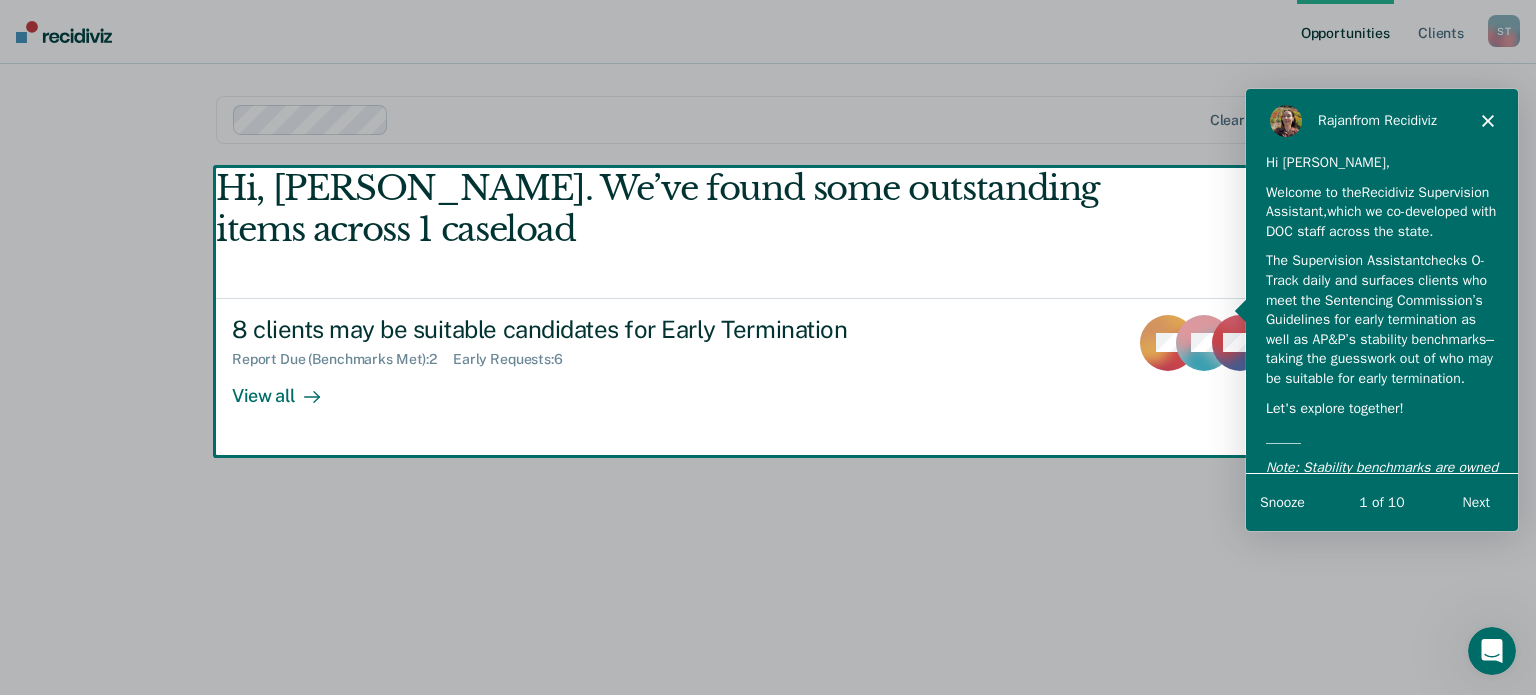 click at bounding box center (768, 347) 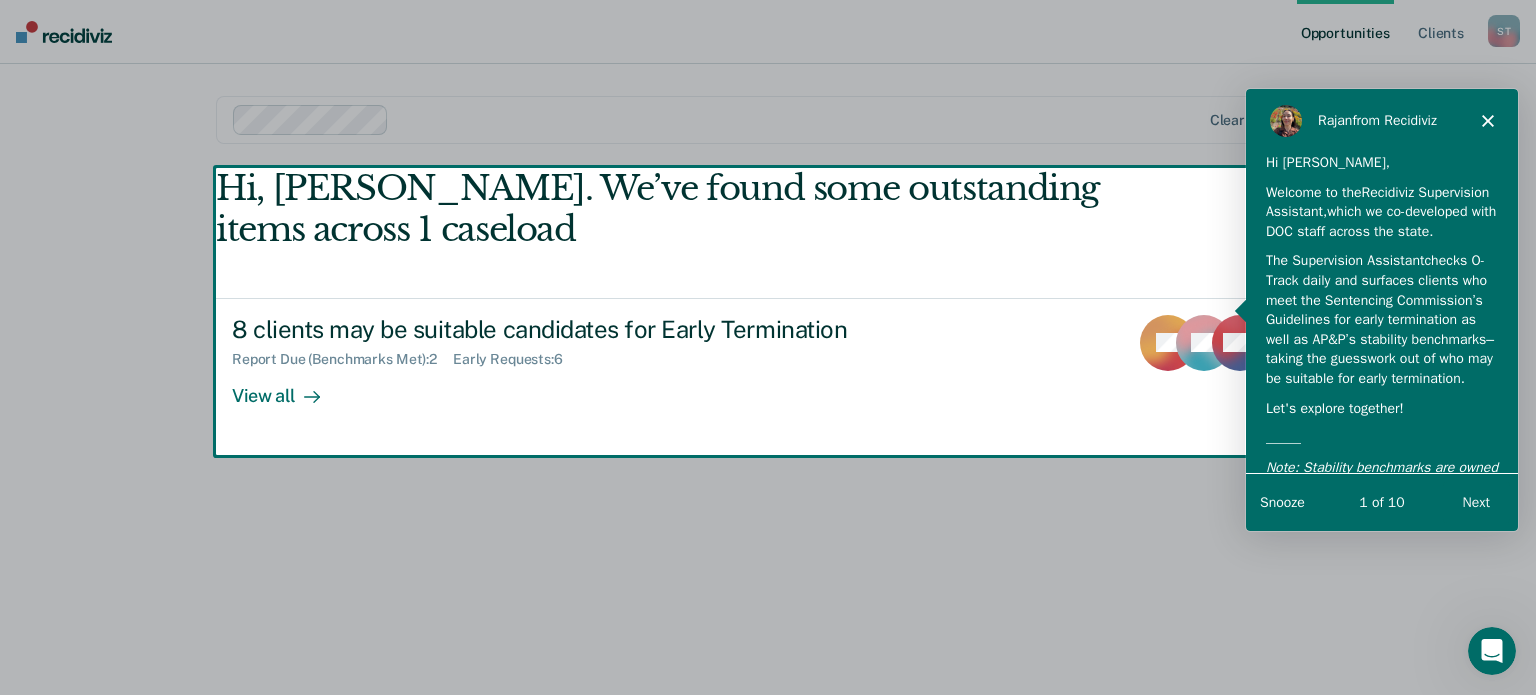 click on "Snooze" at bounding box center [1281, 500] 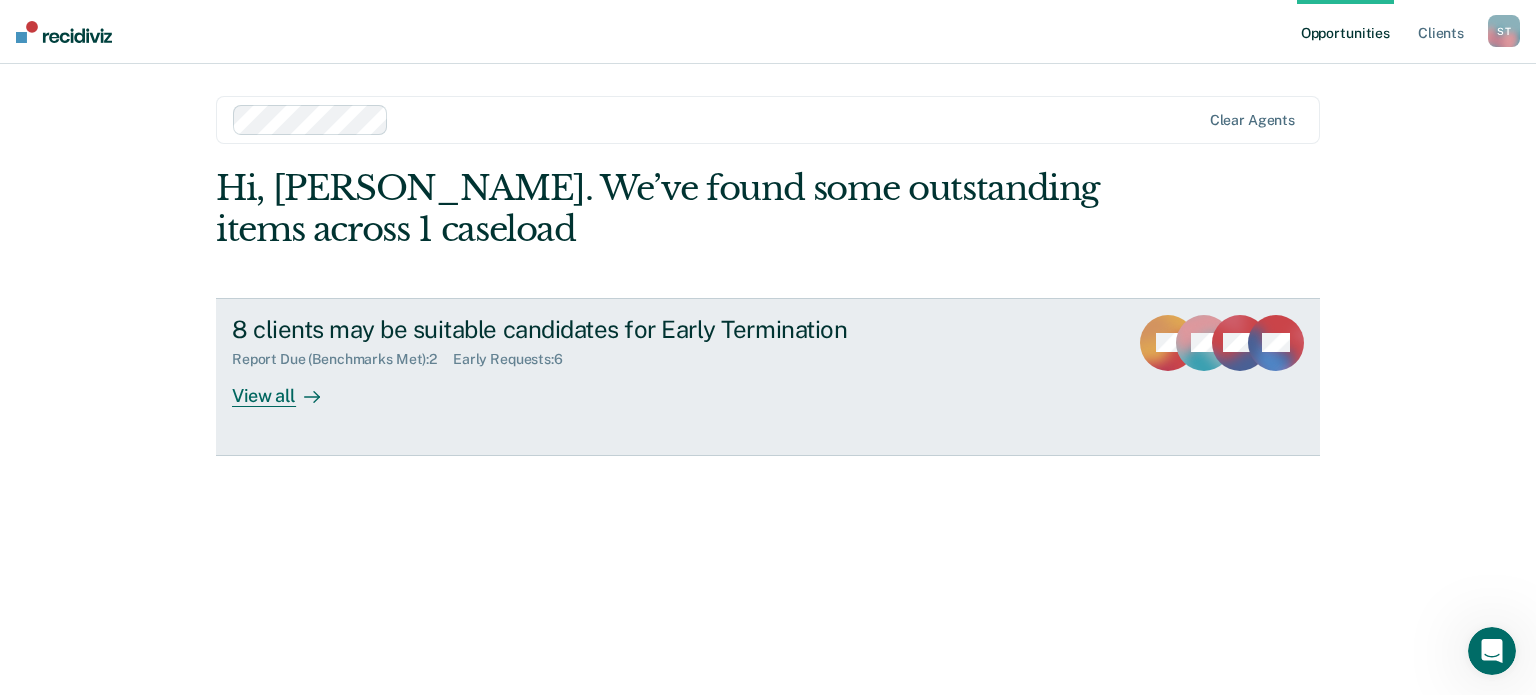 click on "View all" at bounding box center (288, 387) 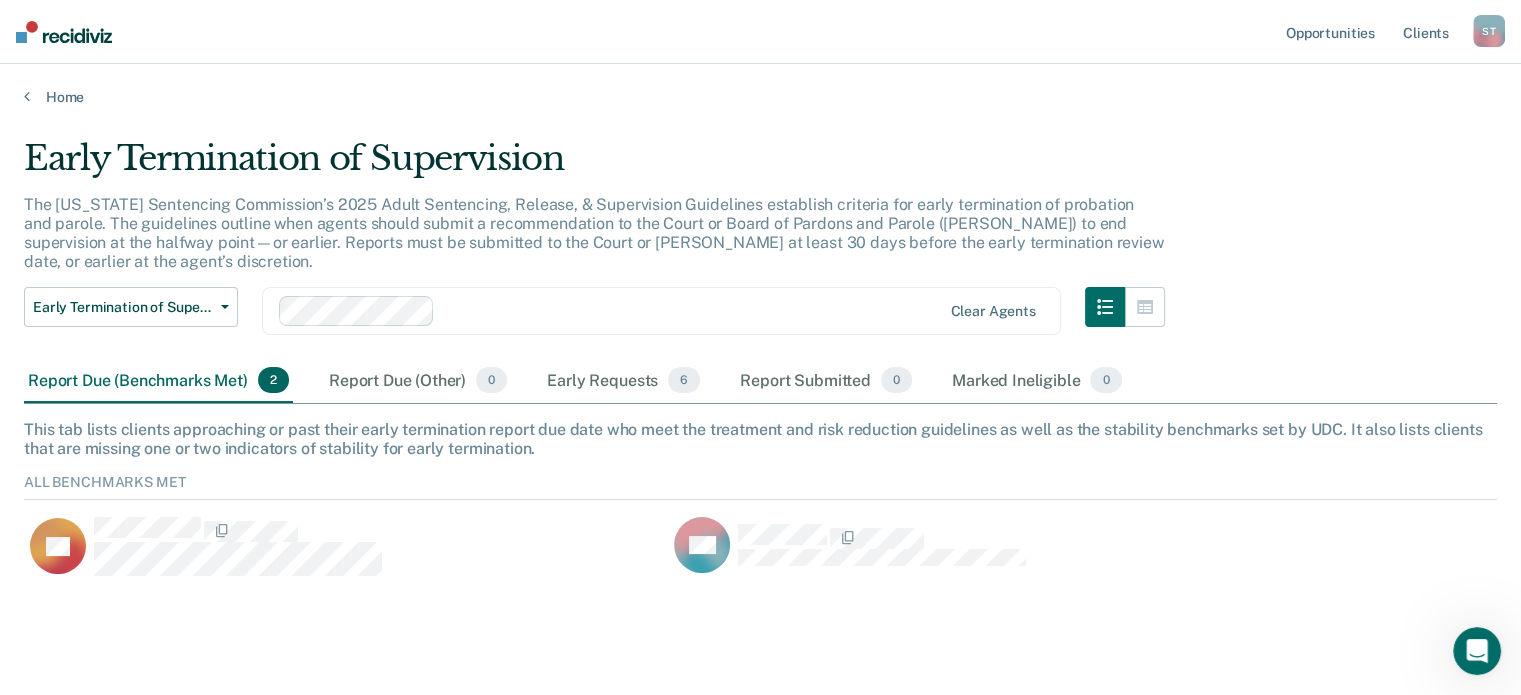 scroll, scrollTop: 16, scrollLeft: 16, axis: both 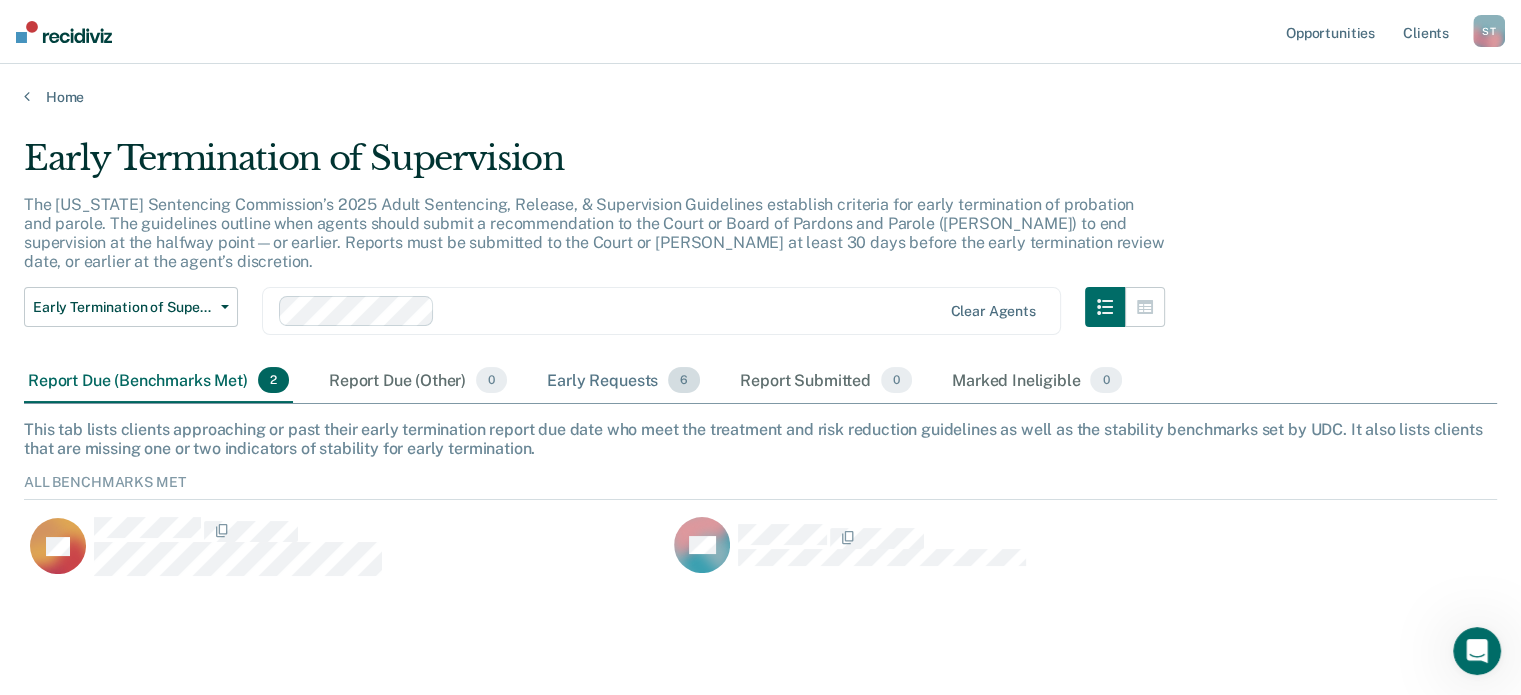 click on "Early Requests 6" at bounding box center (623, 381) 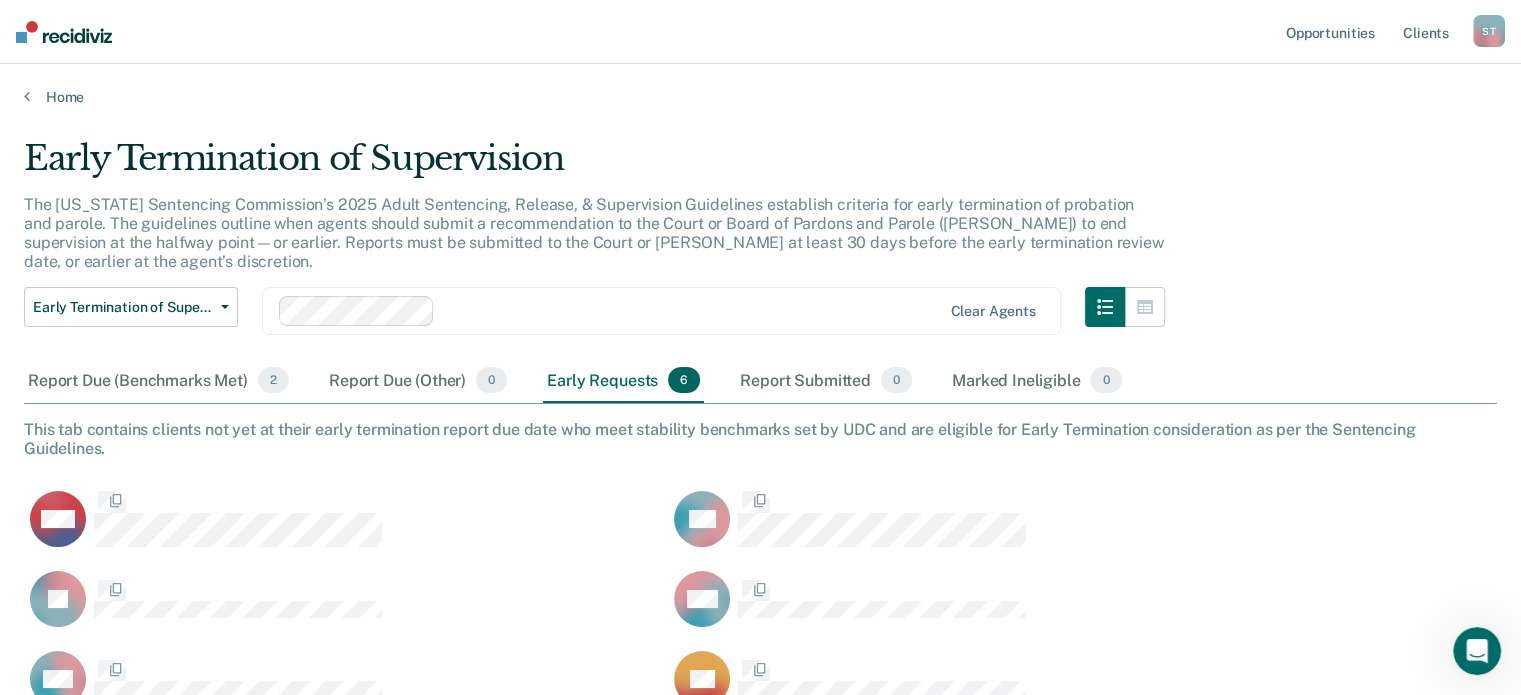 scroll, scrollTop: 16, scrollLeft: 16, axis: both 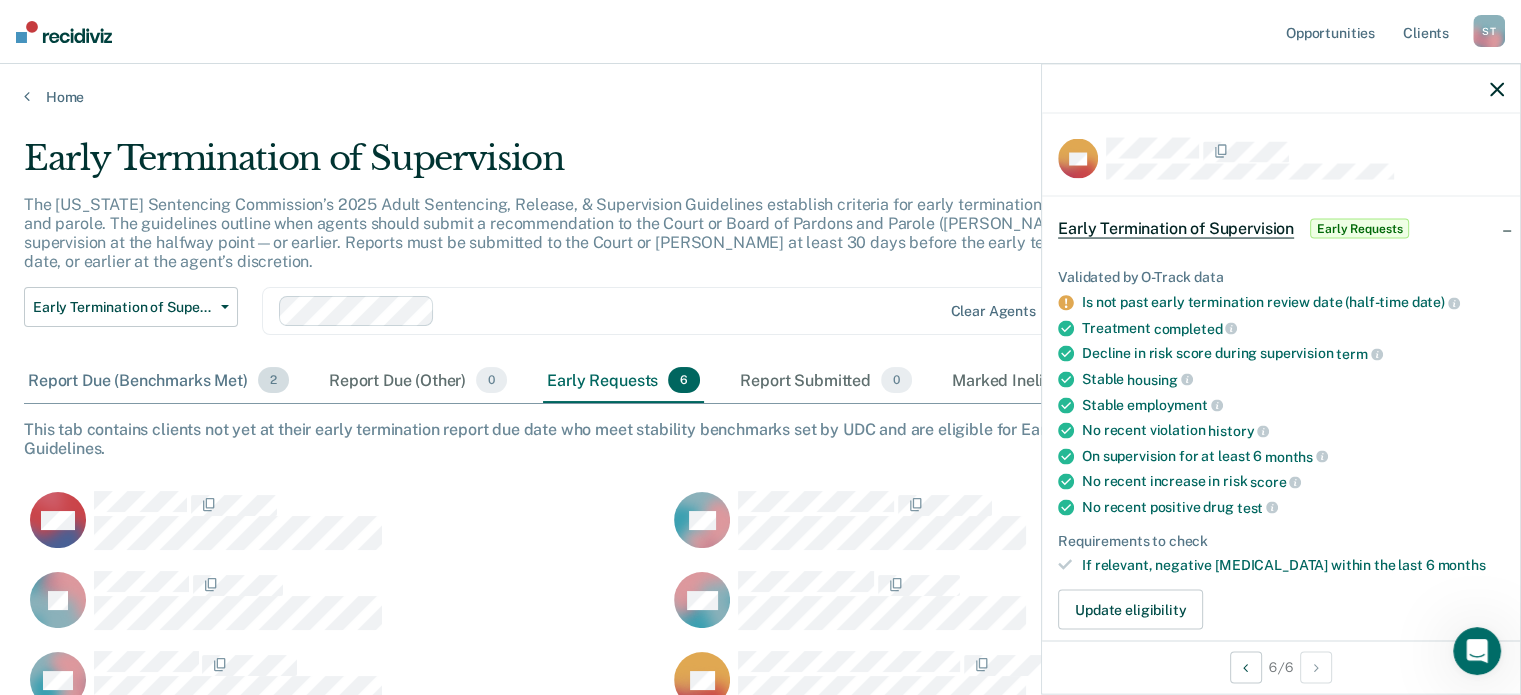 click on "2" at bounding box center (273, 380) 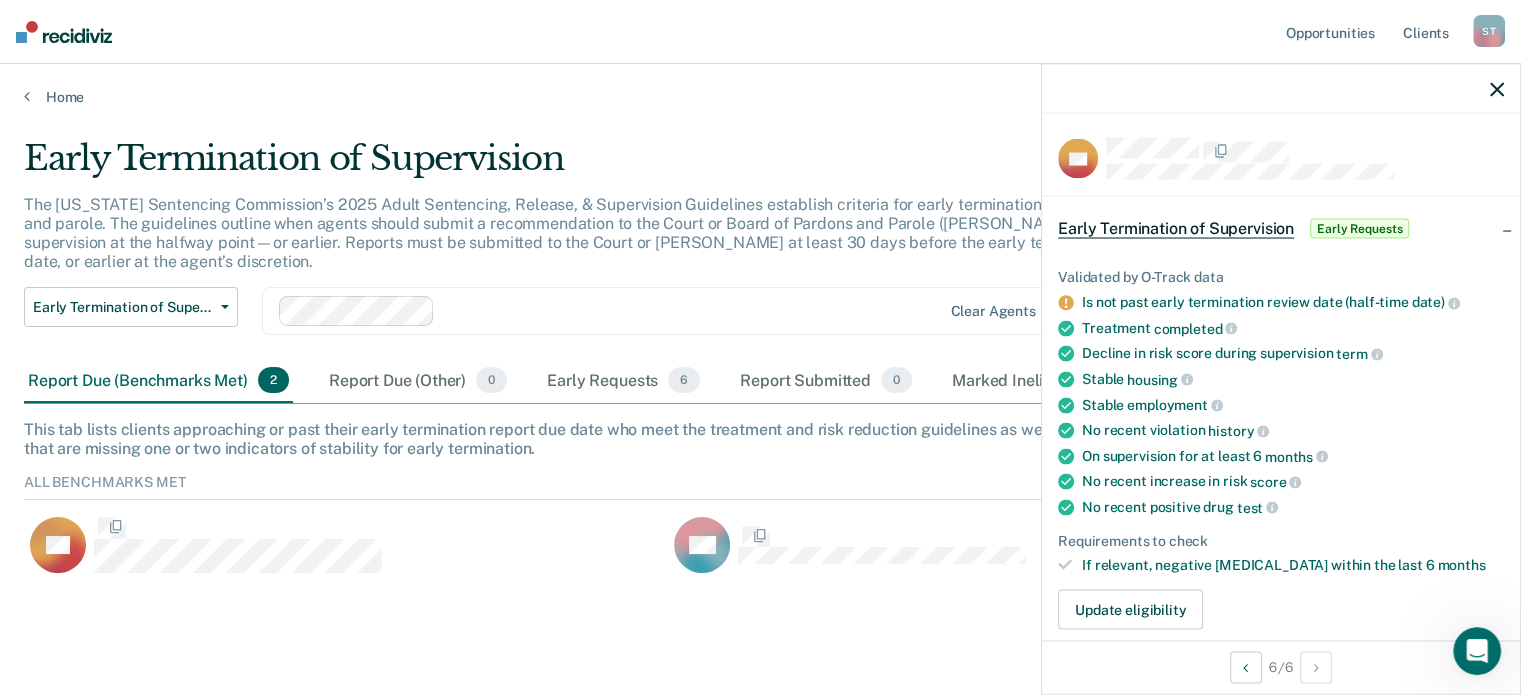 scroll, scrollTop: 16, scrollLeft: 16, axis: both 